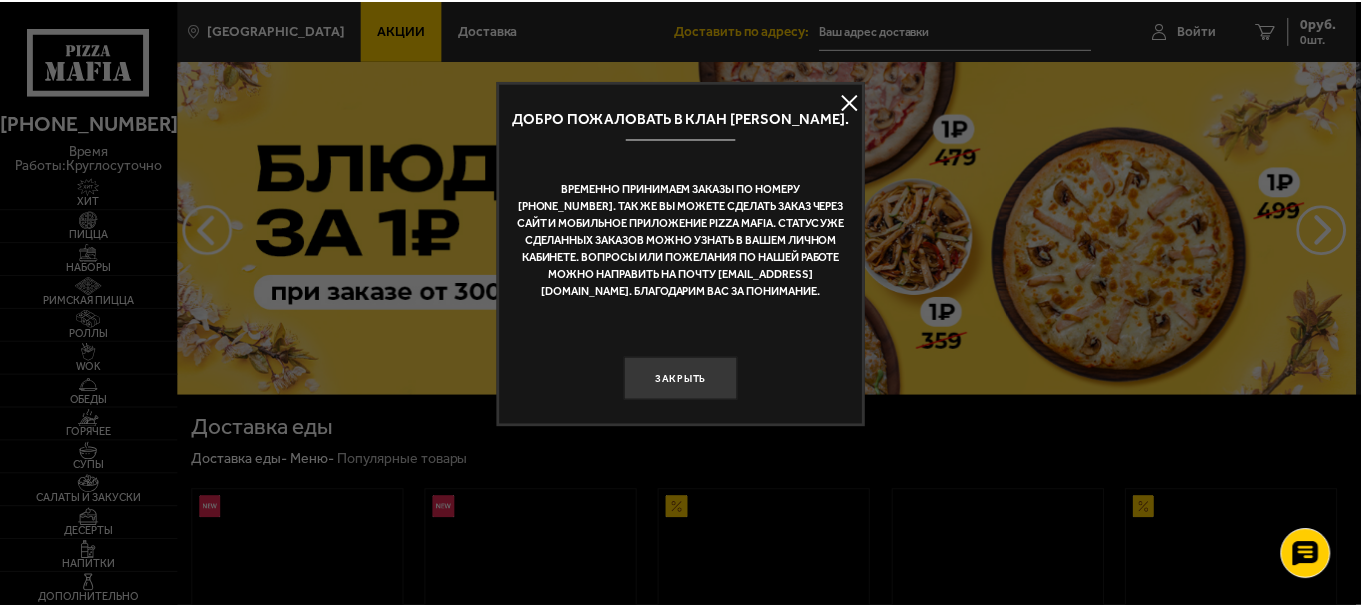 scroll, scrollTop: 1100, scrollLeft: 0, axis: vertical 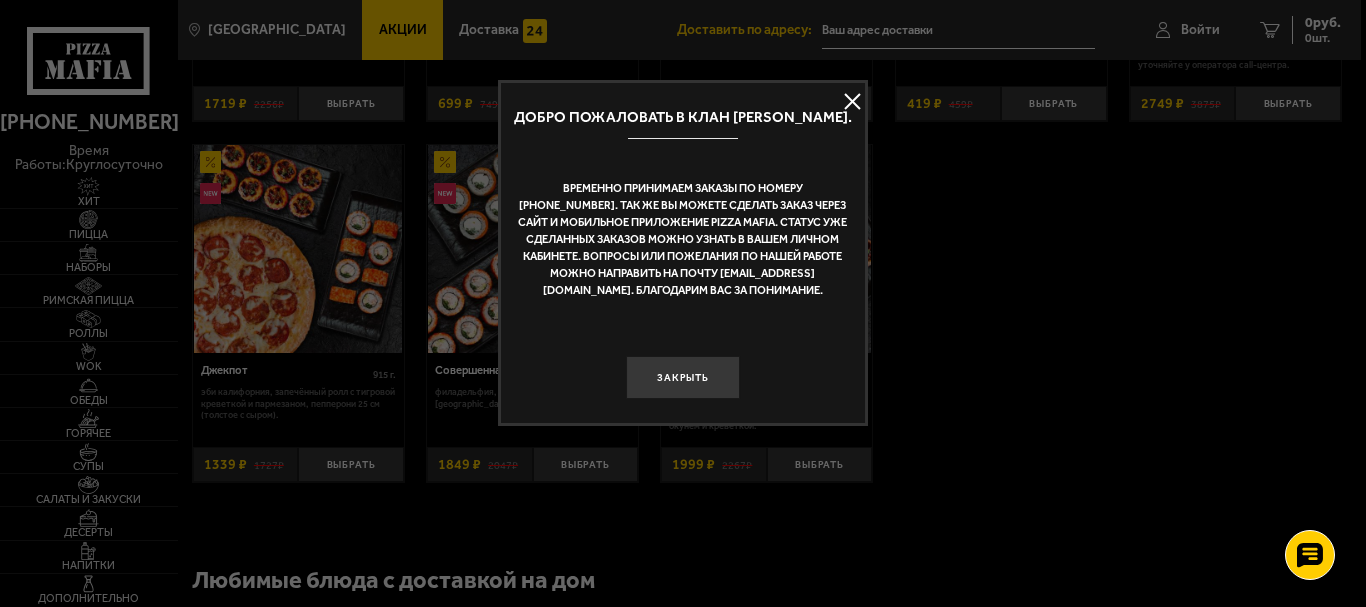 click at bounding box center [853, 102] 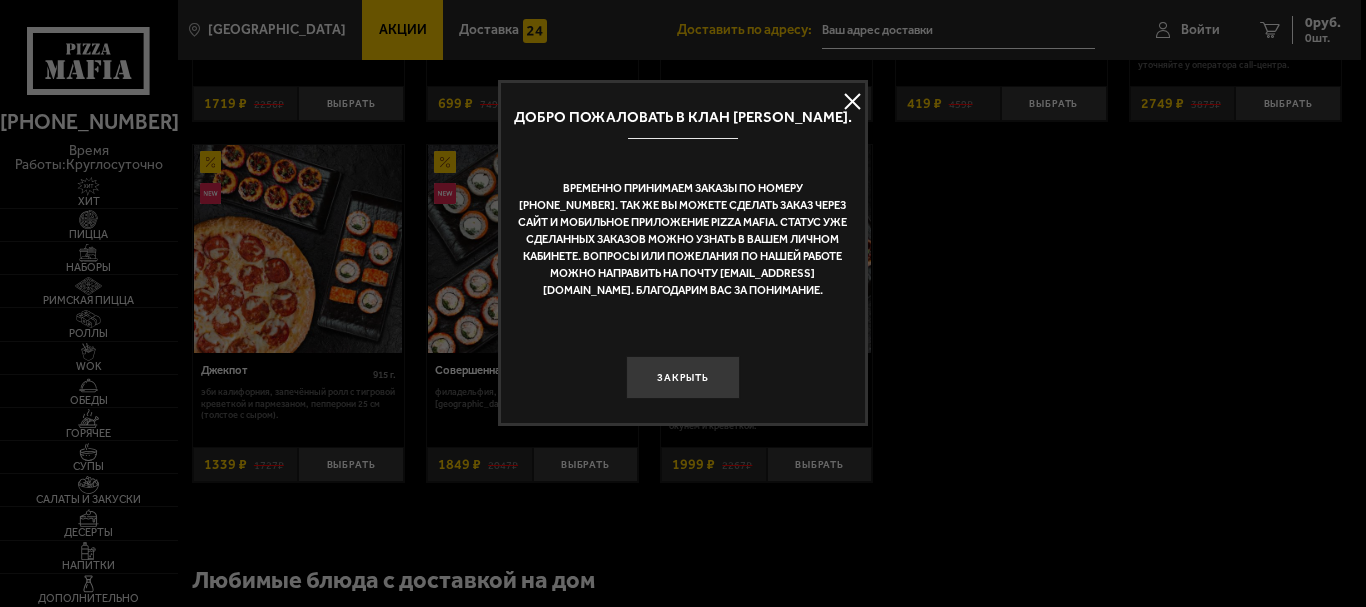 scroll, scrollTop: 1100, scrollLeft: 0, axis: vertical 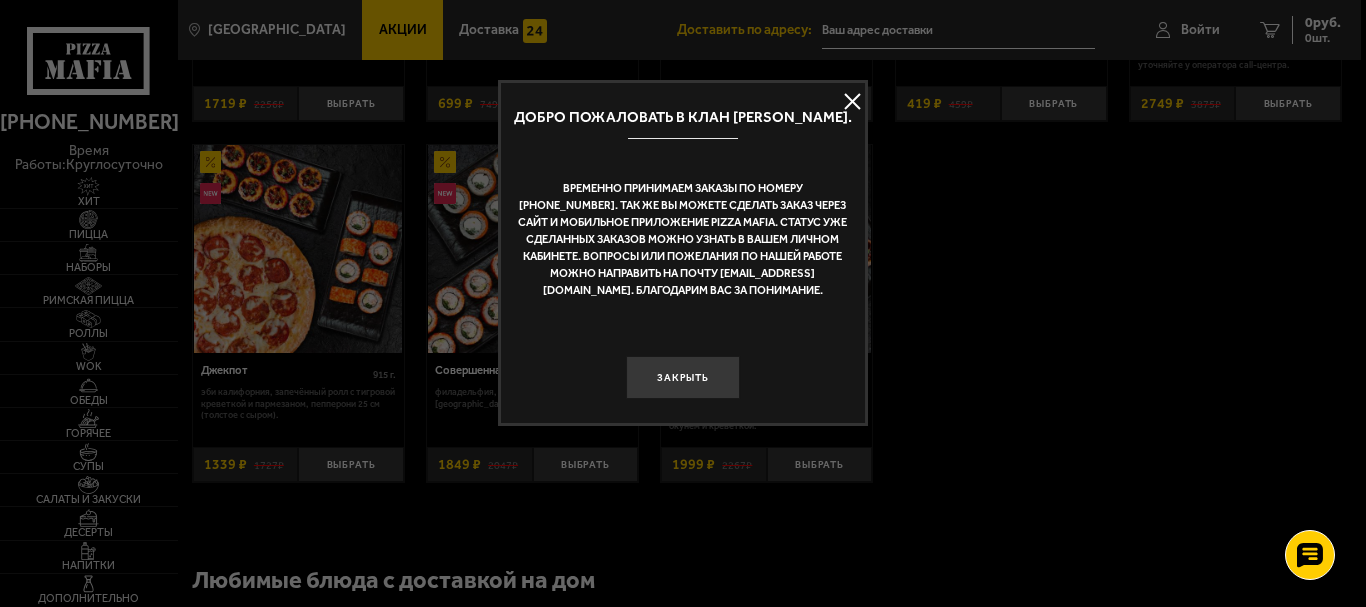 click at bounding box center [683, 303] 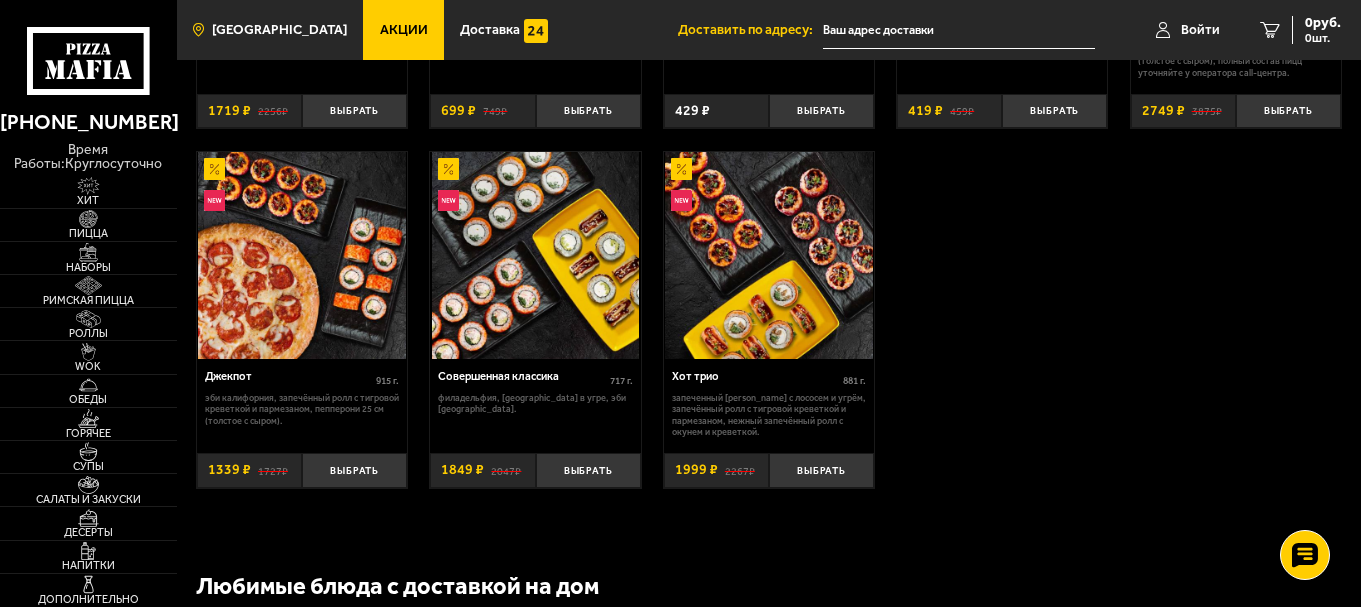 click on "[GEOGRAPHIC_DATA]" at bounding box center [279, 30] 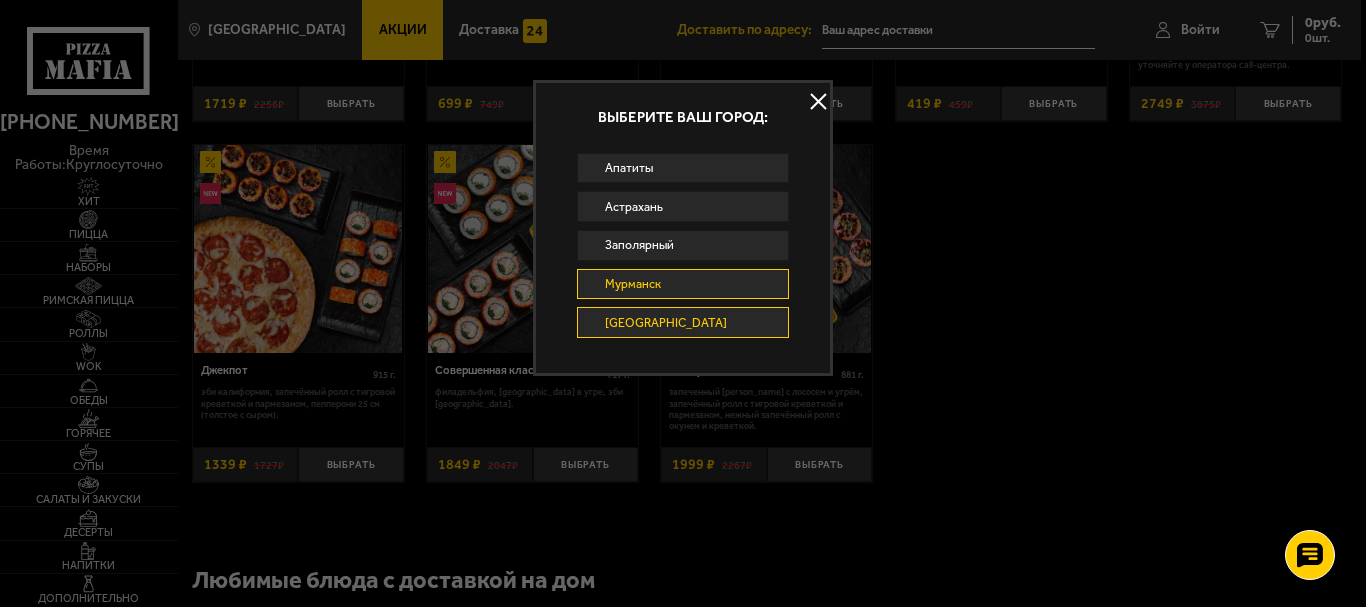 click on "Мурманск" at bounding box center (683, 284) 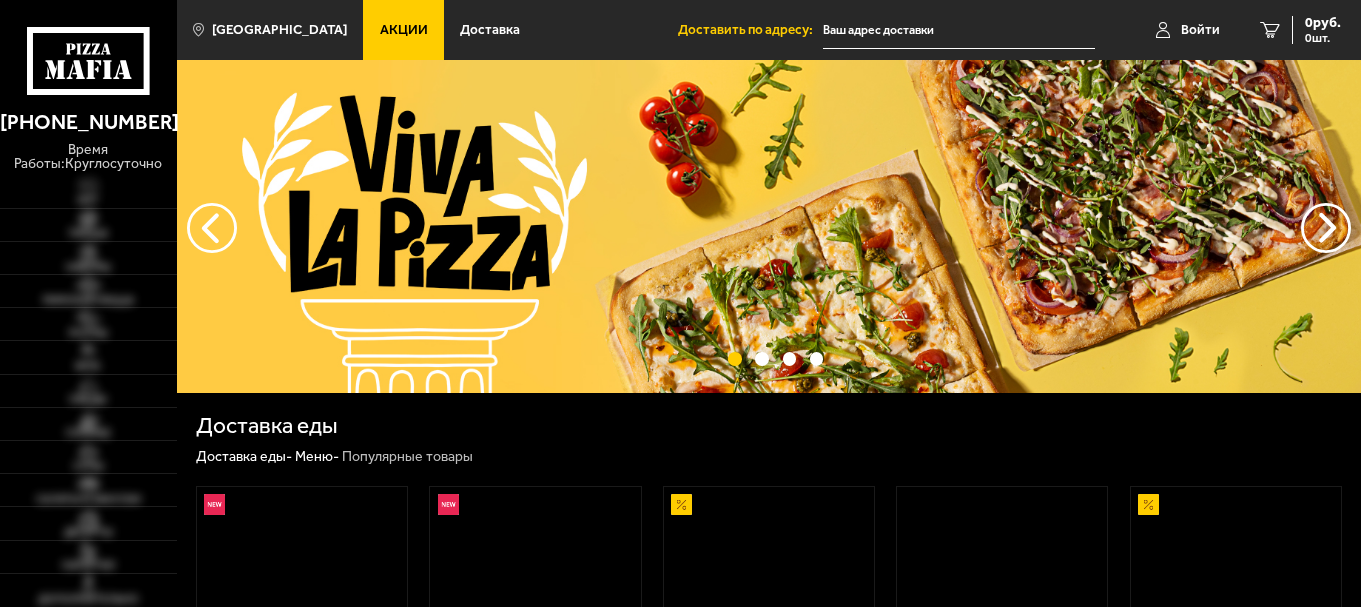 scroll, scrollTop: 0, scrollLeft: 0, axis: both 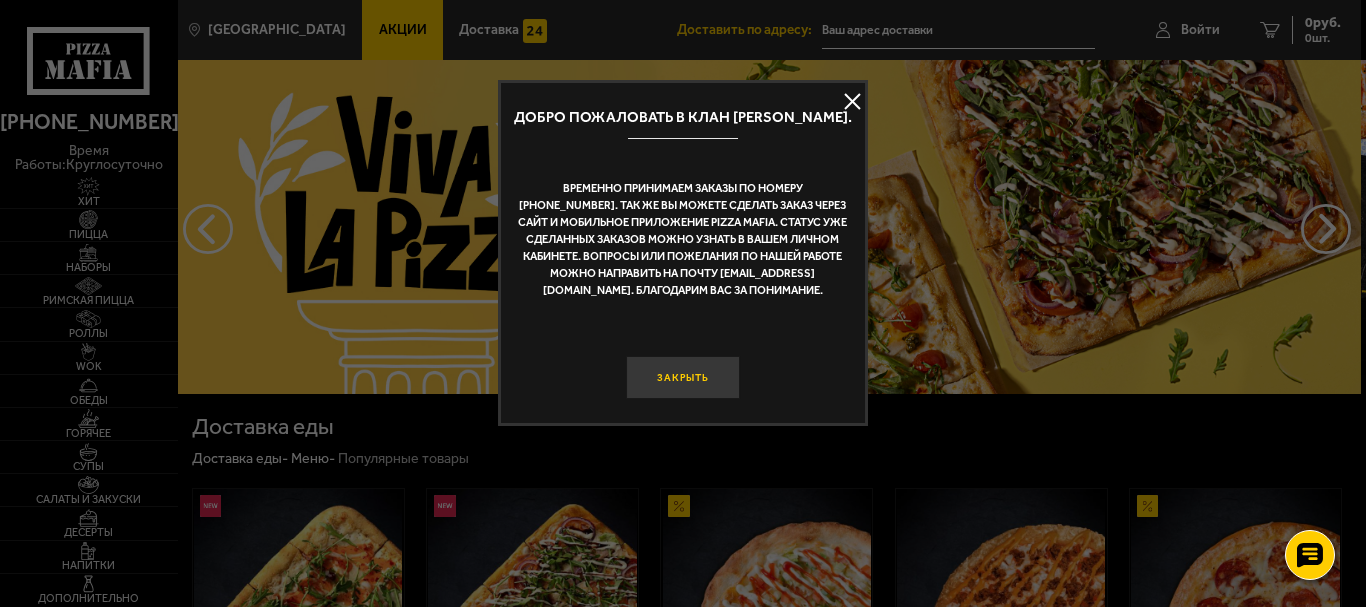 click on "Закрыть" at bounding box center (683, 377) 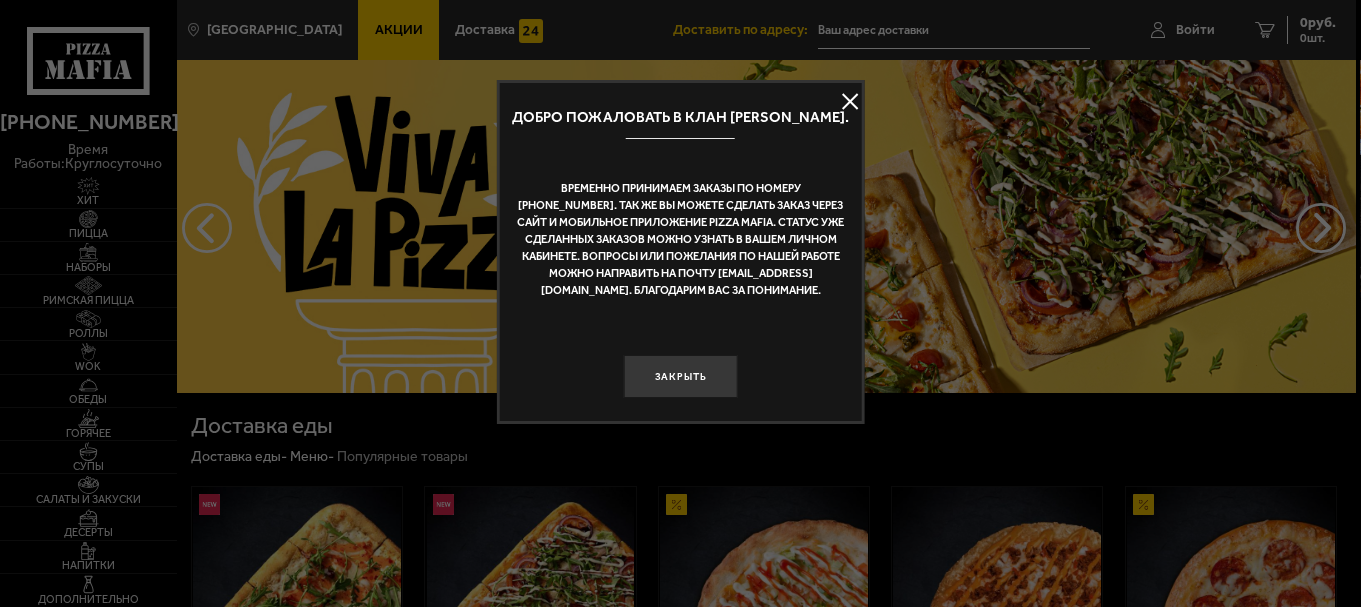 scroll, scrollTop: 0, scrollLeft: 0, axis: both 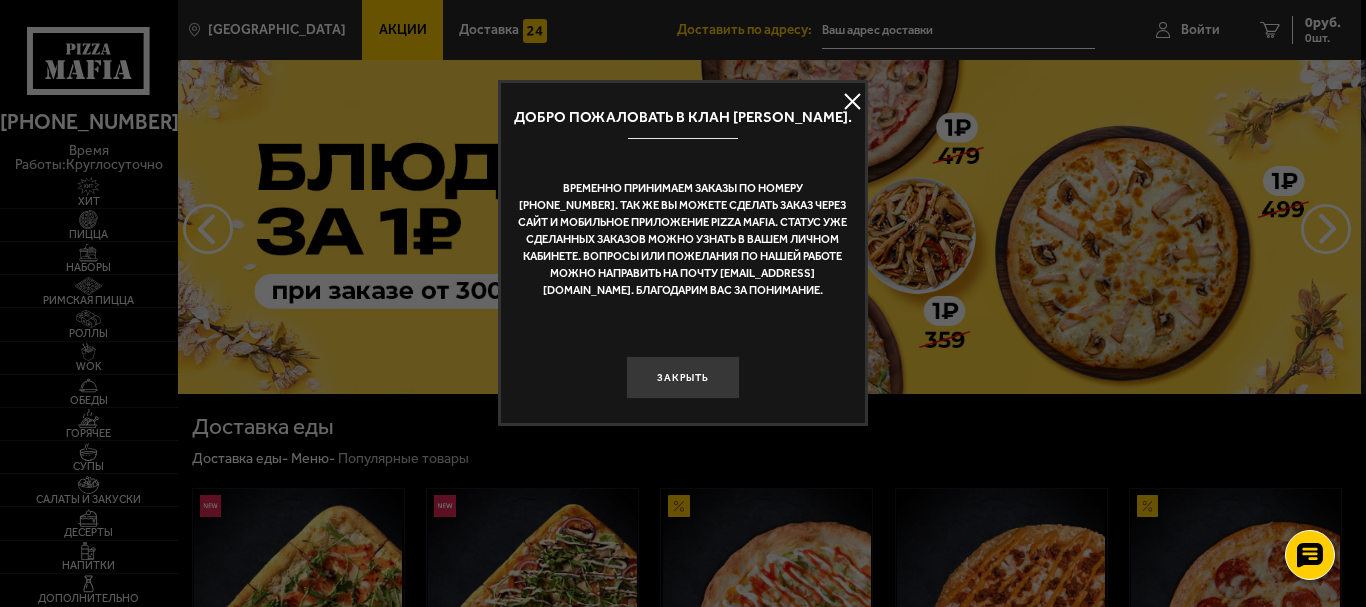 click at bounding box center (853, 102) 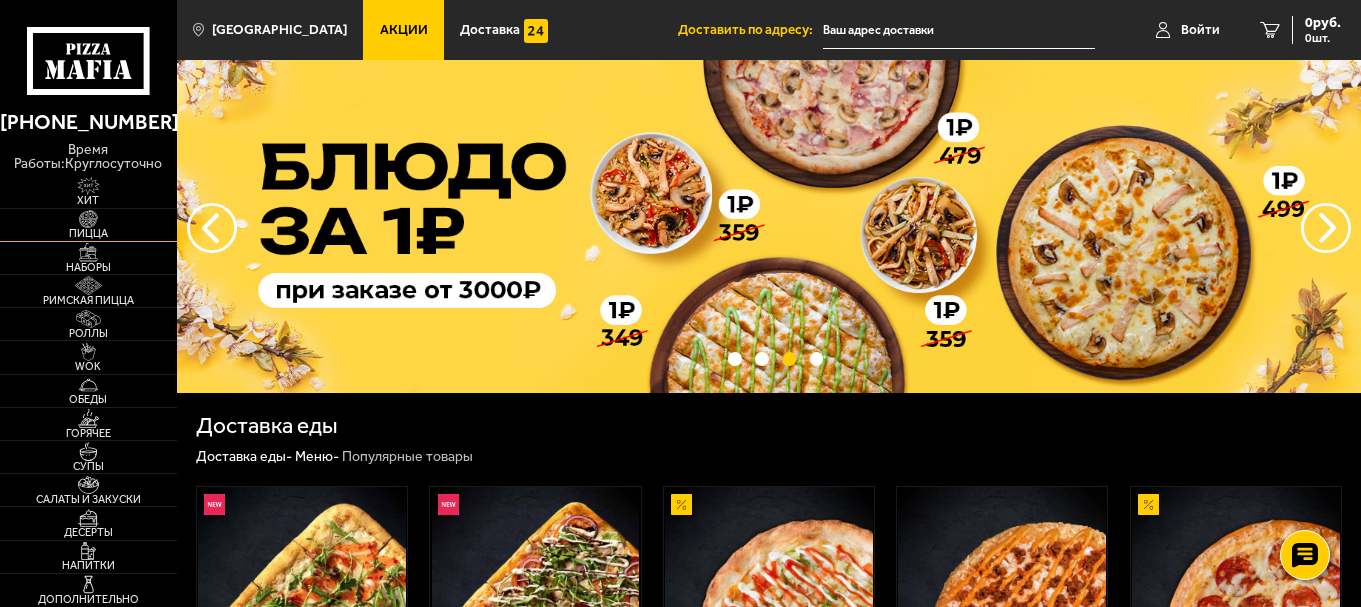 click on "Пицца" at bounding box center [88, 233] 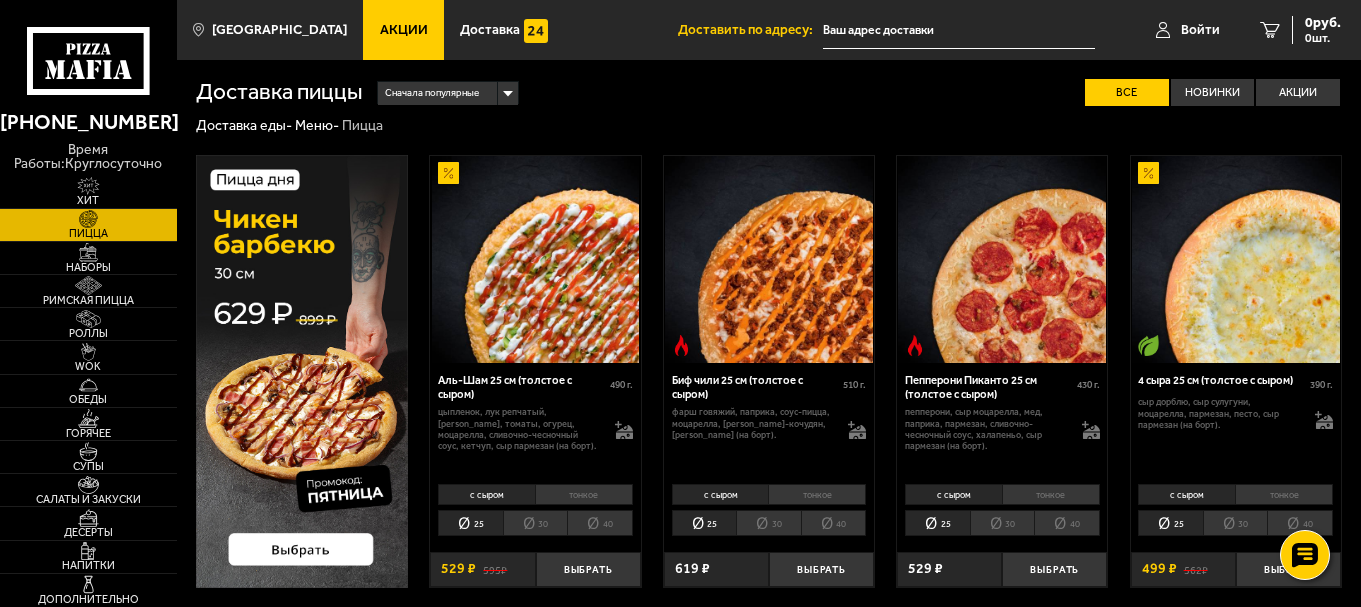 click at bounding box center [302, 371] 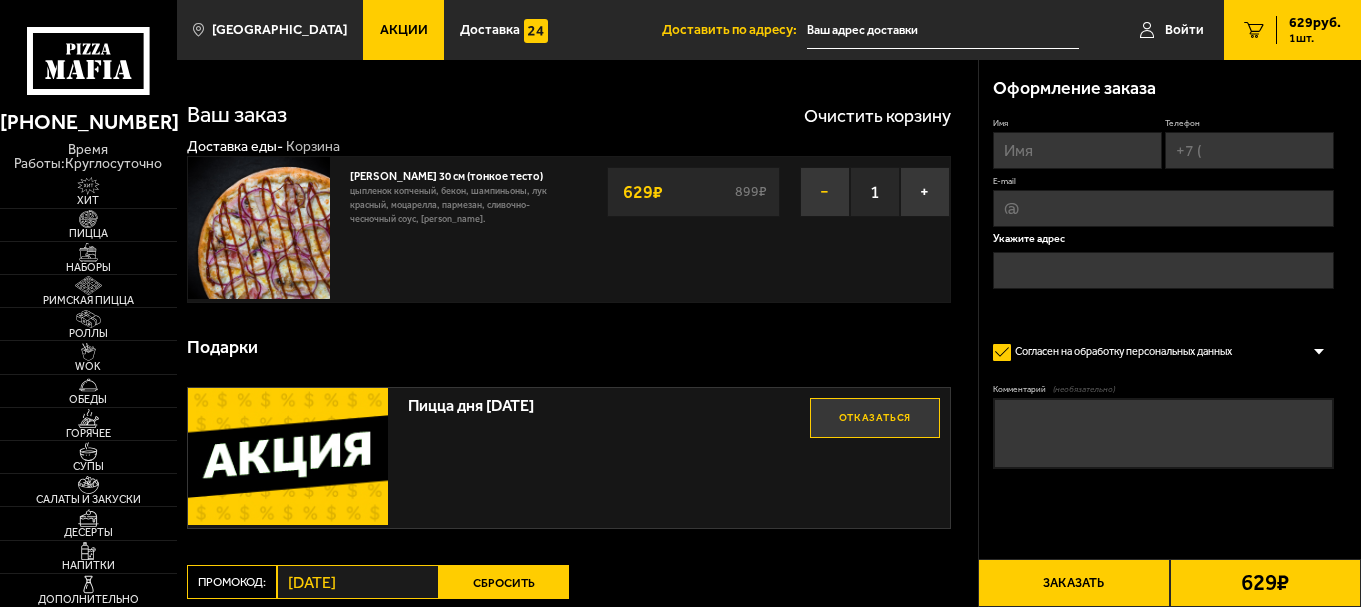 scroll, scrollTop: 0, scrollLeft: 0, axis: both 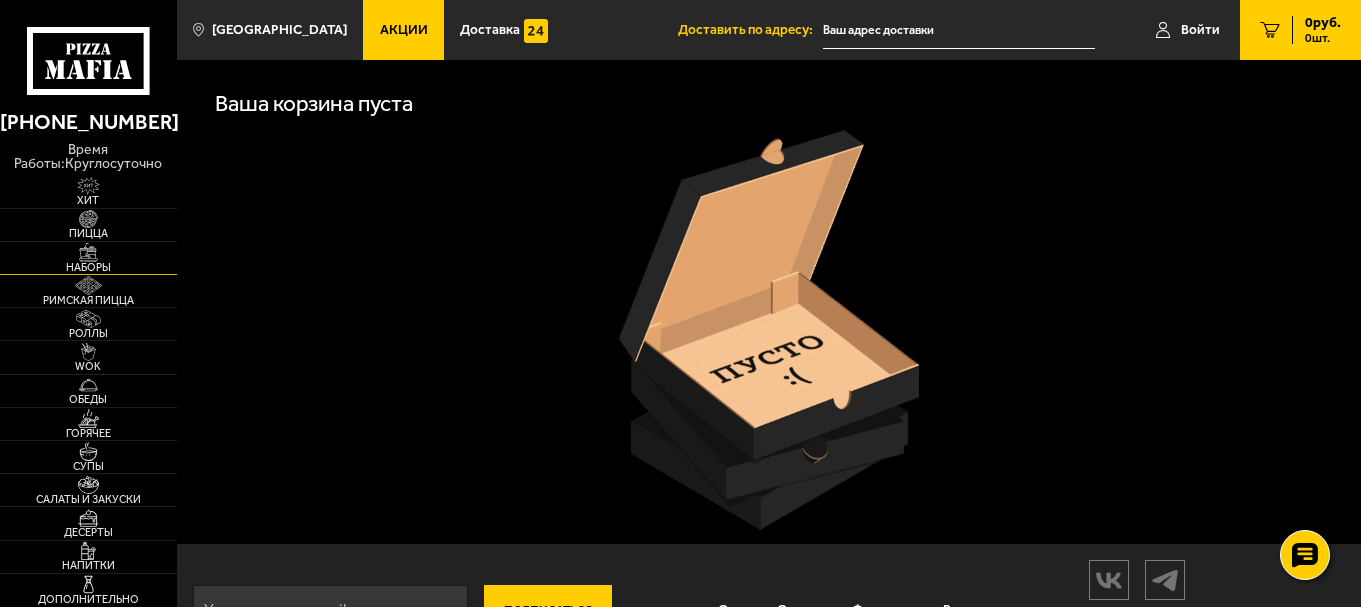 click at bounding box center [88, 252] 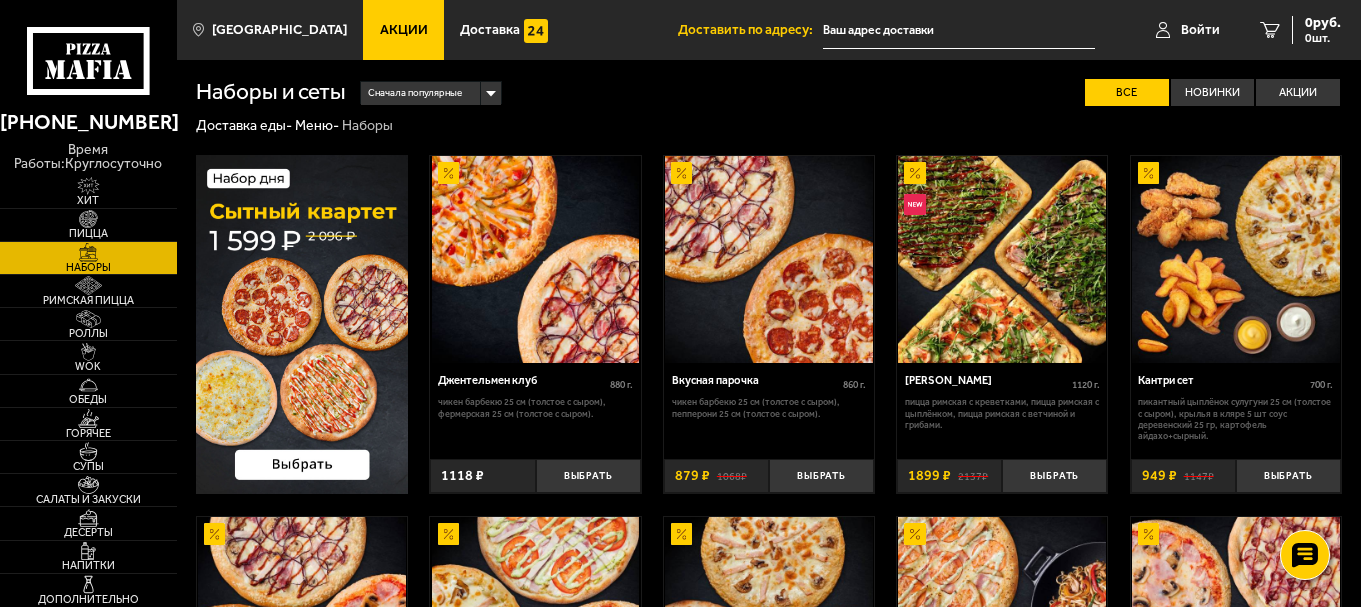 click at bounding box center [302, 325] 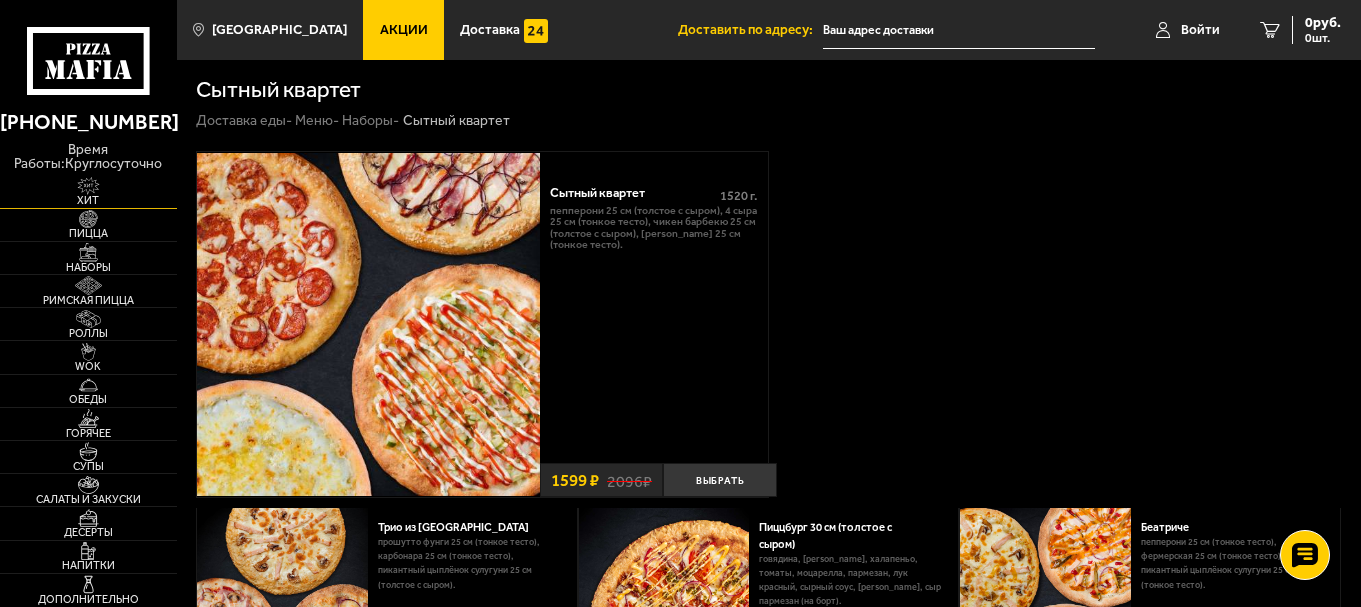 click at bounding box center [88, 186] 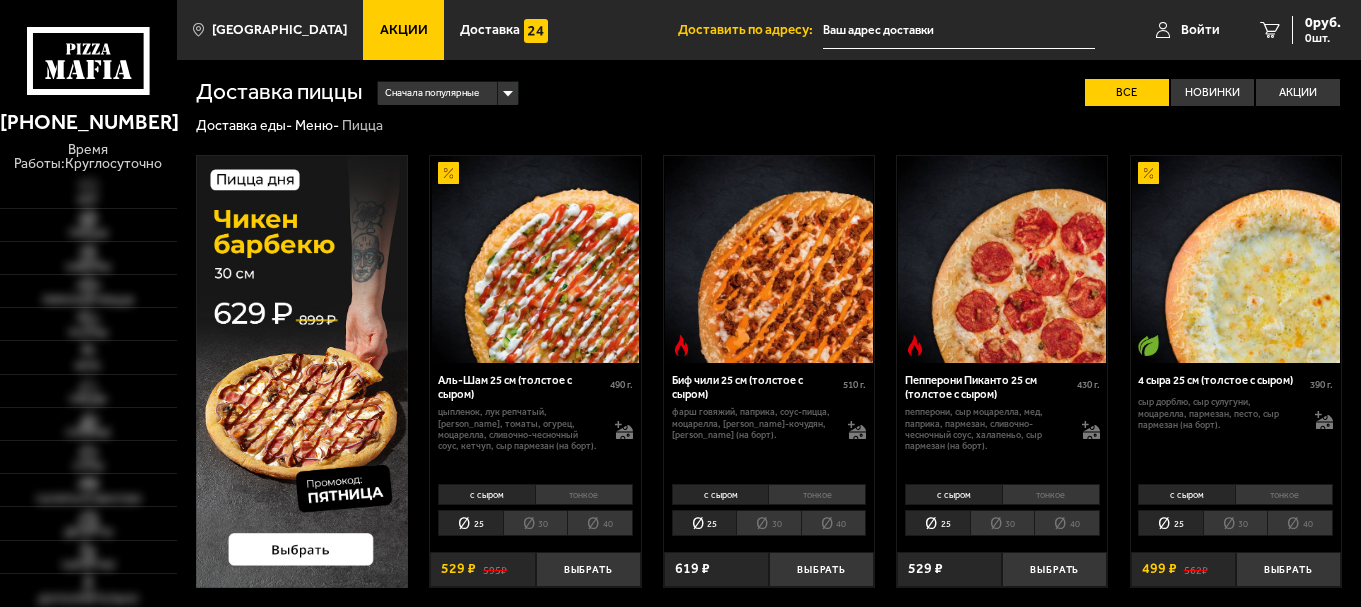 scroll, scrollTop: 0, scrollLeft: 0, axis: both 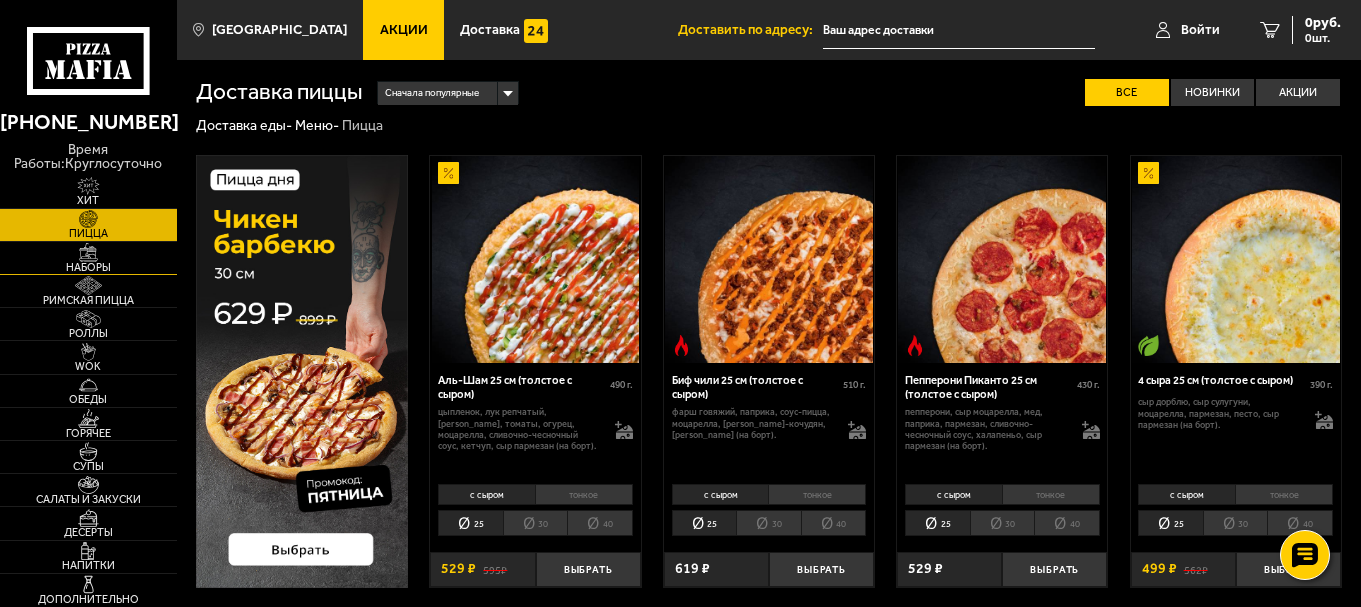 click at bounding box center [88, 252] 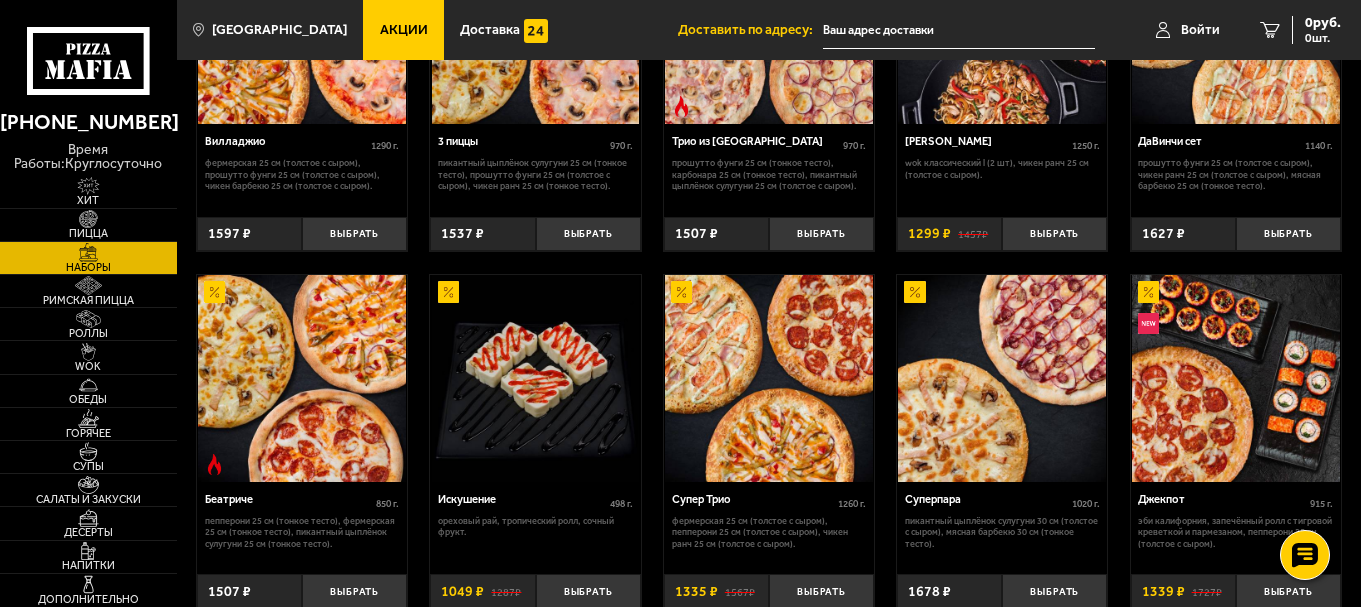 scroll, scrollTop: 700, scrollLeft: 0, axis: vertical 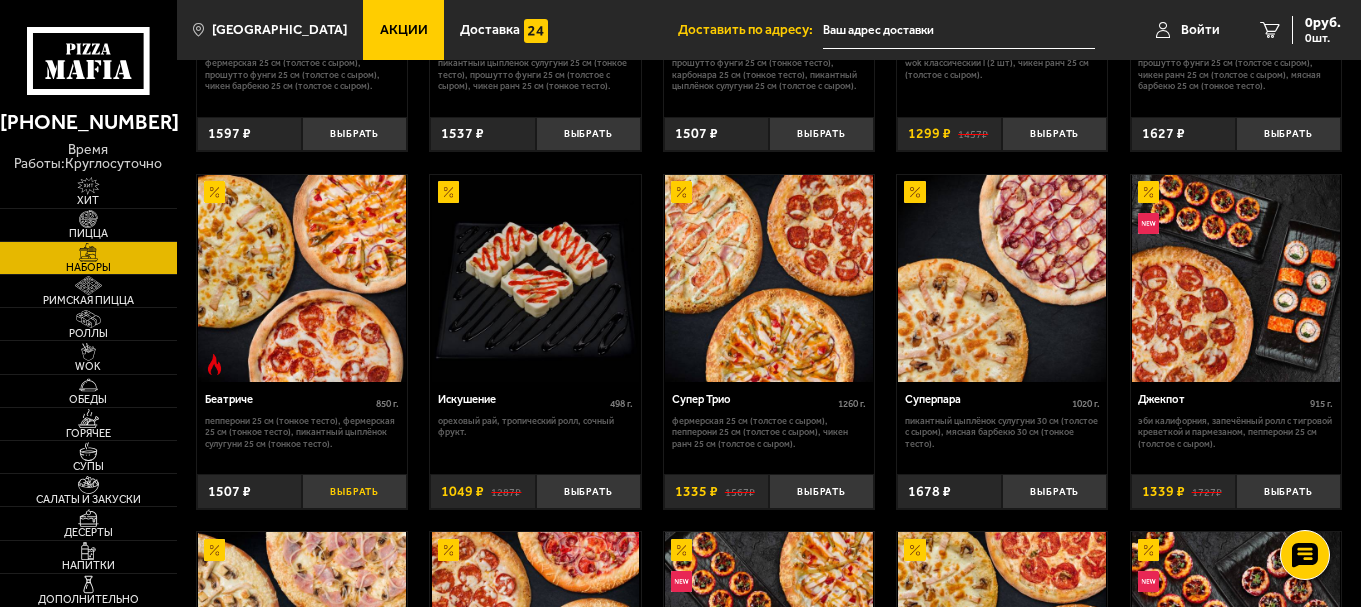 click on "Выбрать" at bounding box center (354, 491) 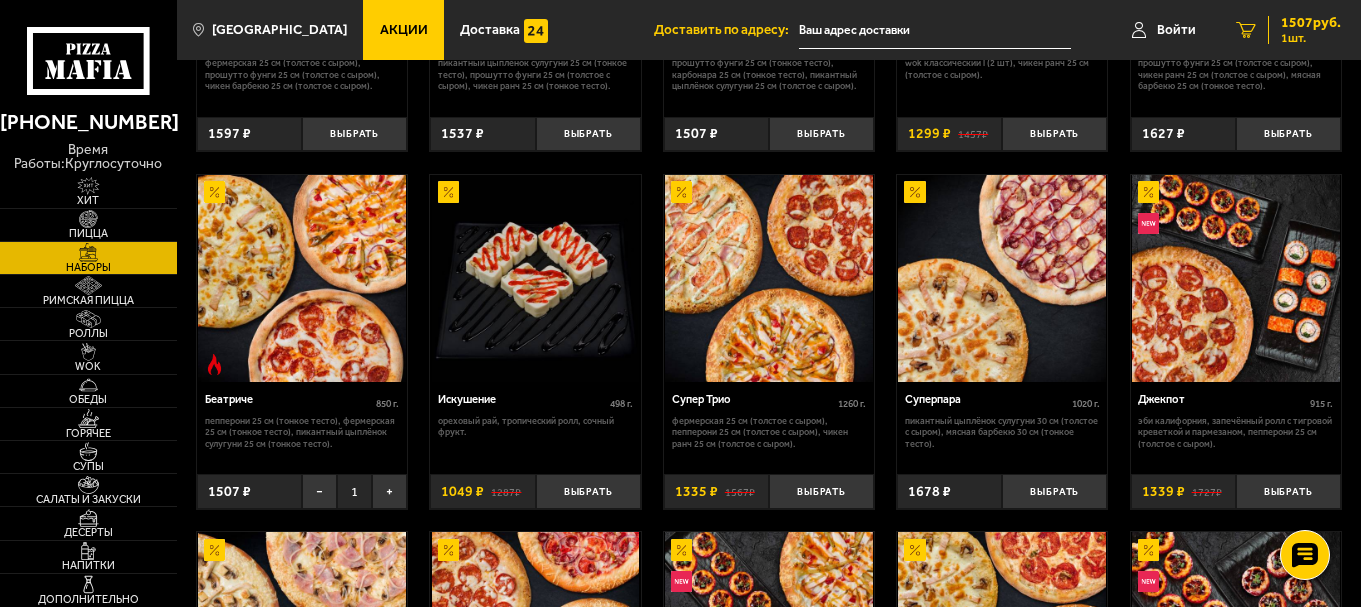 click on "1507  руб." at bounding box center [1311, 23] 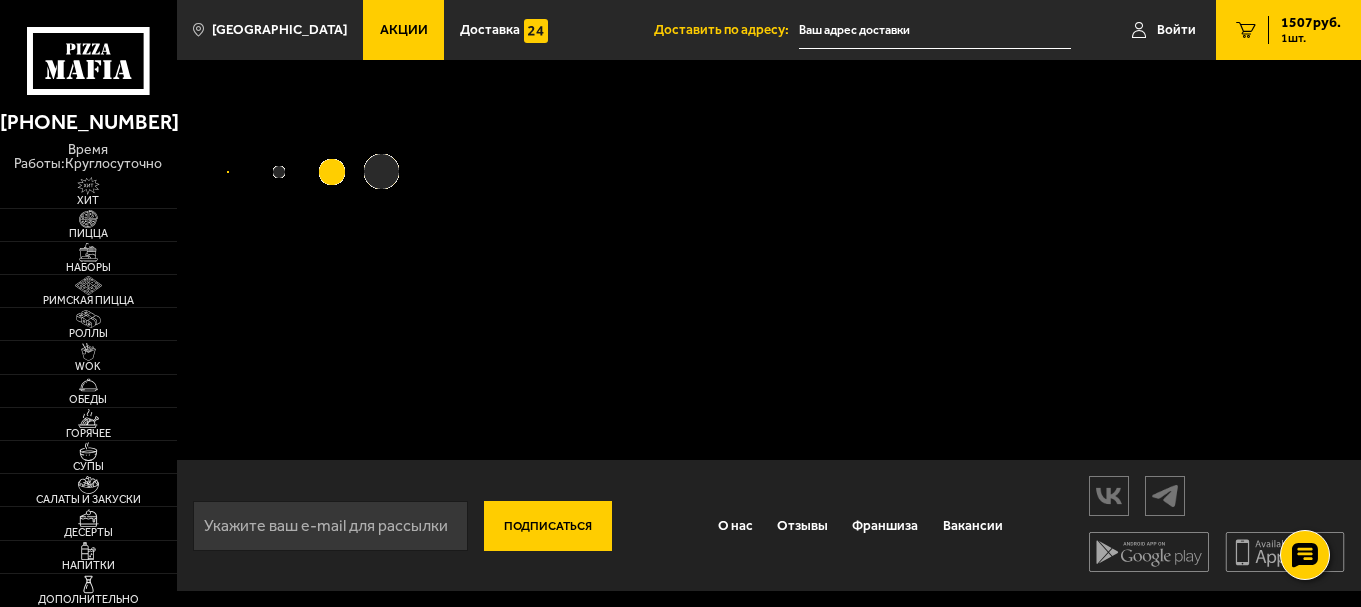 scroll, scrollTop: 0, scrollLeft: 0, axis: both 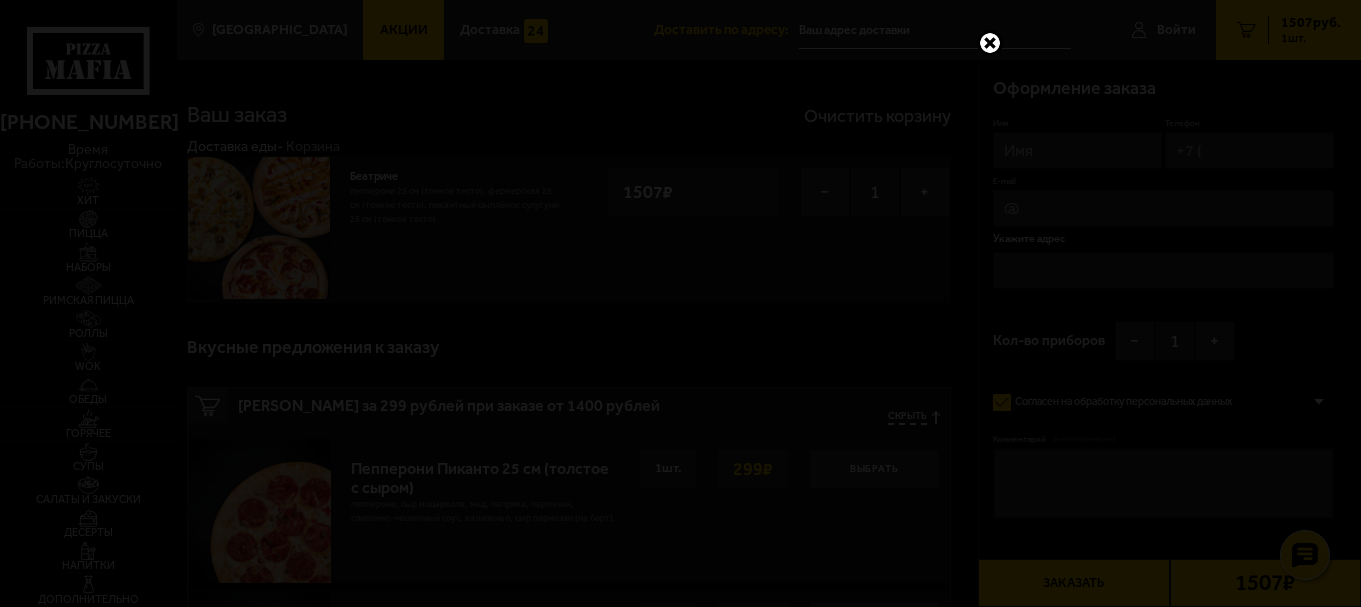 click at bounding box center (990, 43) 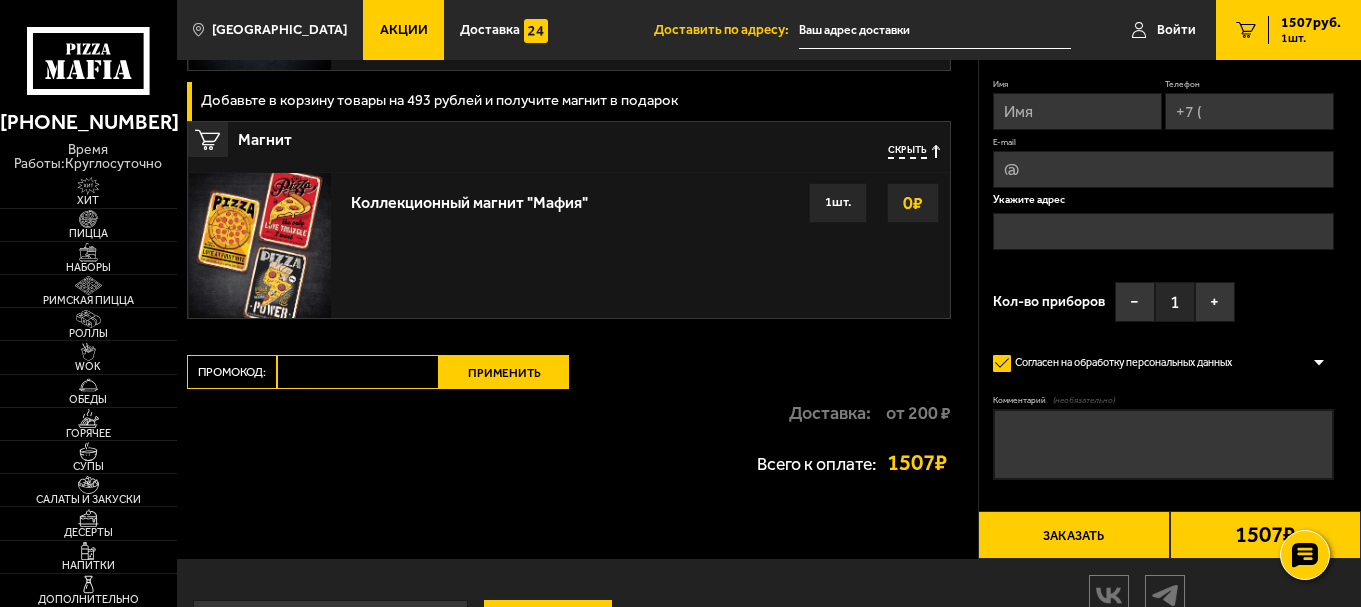 scroll, scrollTop: 1995, scrollLeft: 0, axis: vertical 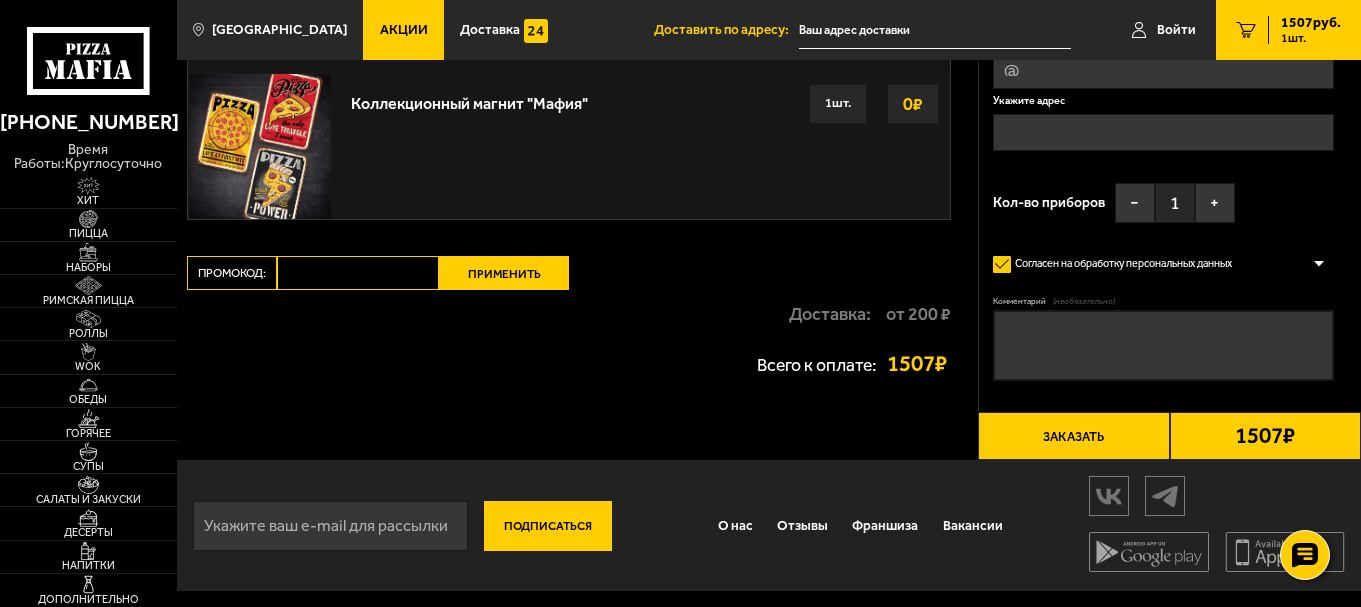 paste on "mf0334" 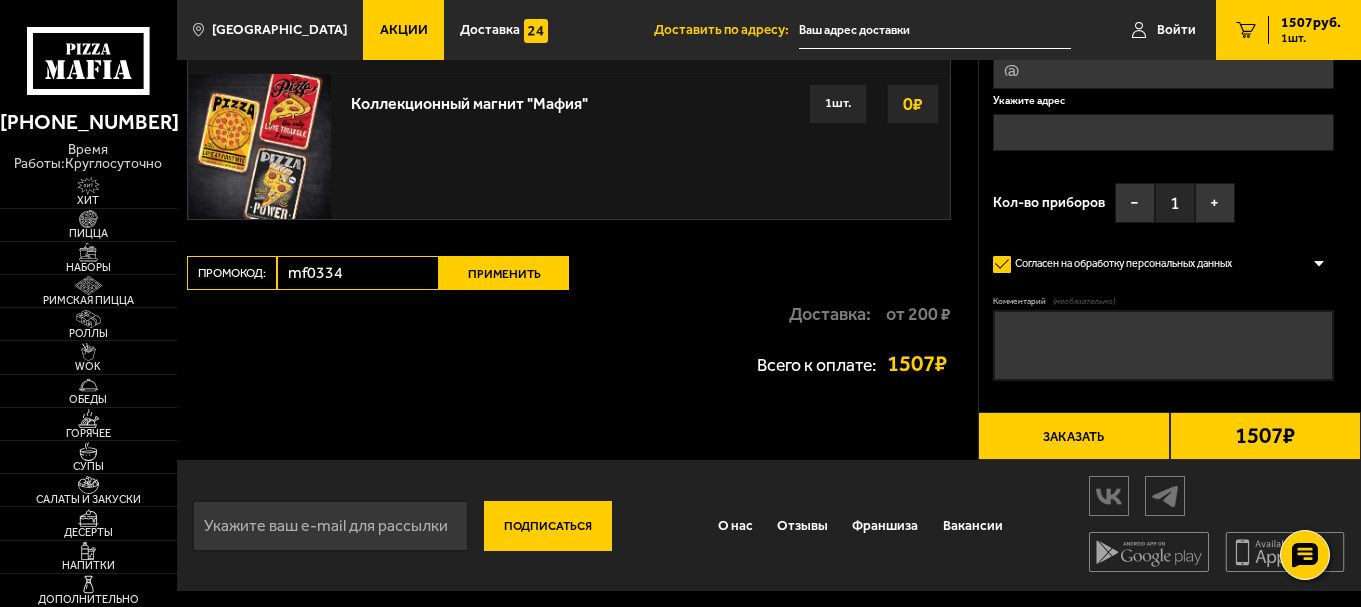 type on "mf0334" 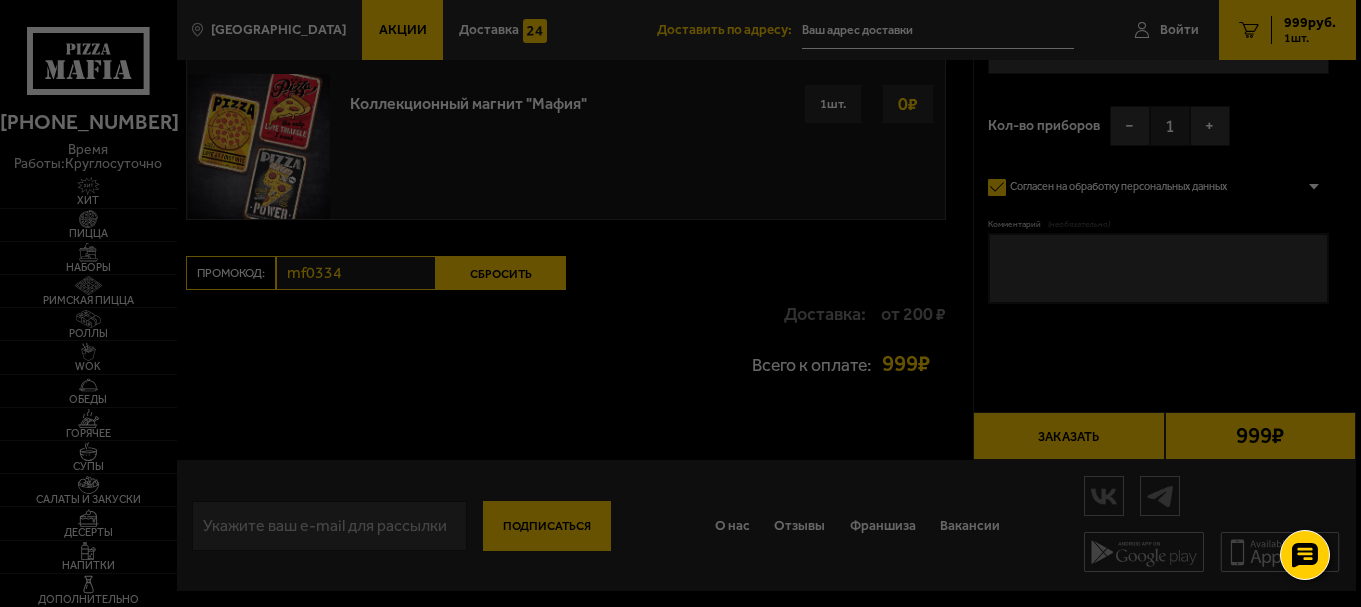 scroll, scrollTop: 1557, scrollLeft: 0, axis: vertical 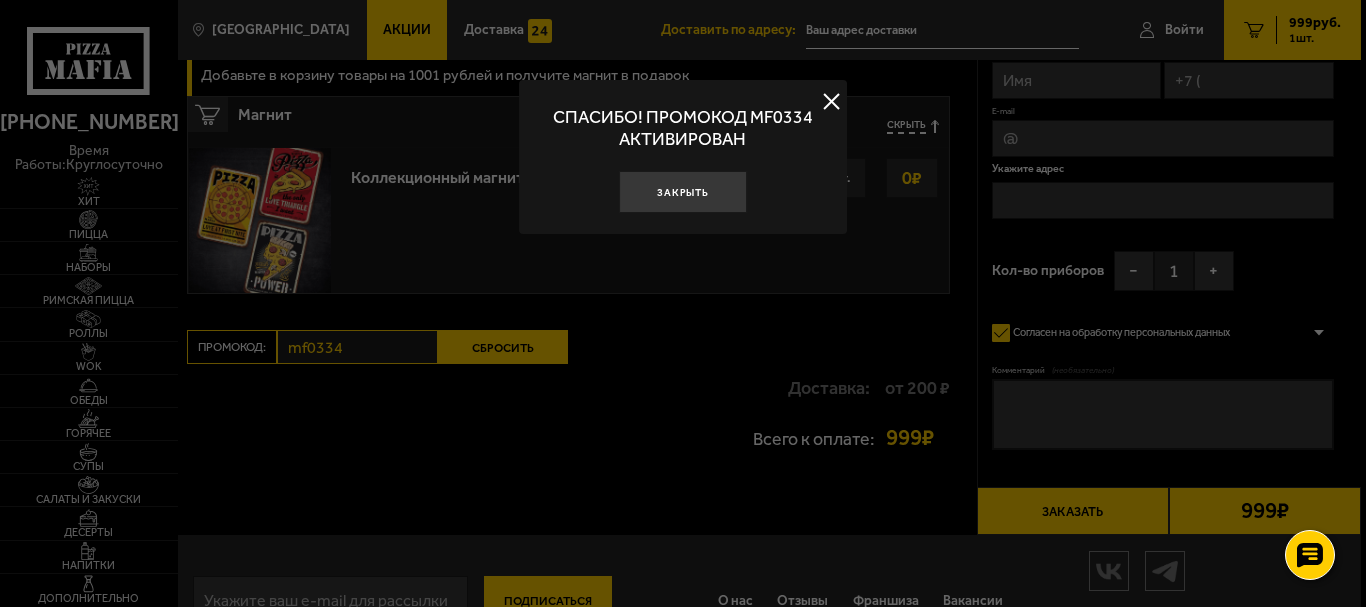 click at bounding box center [832, 102] 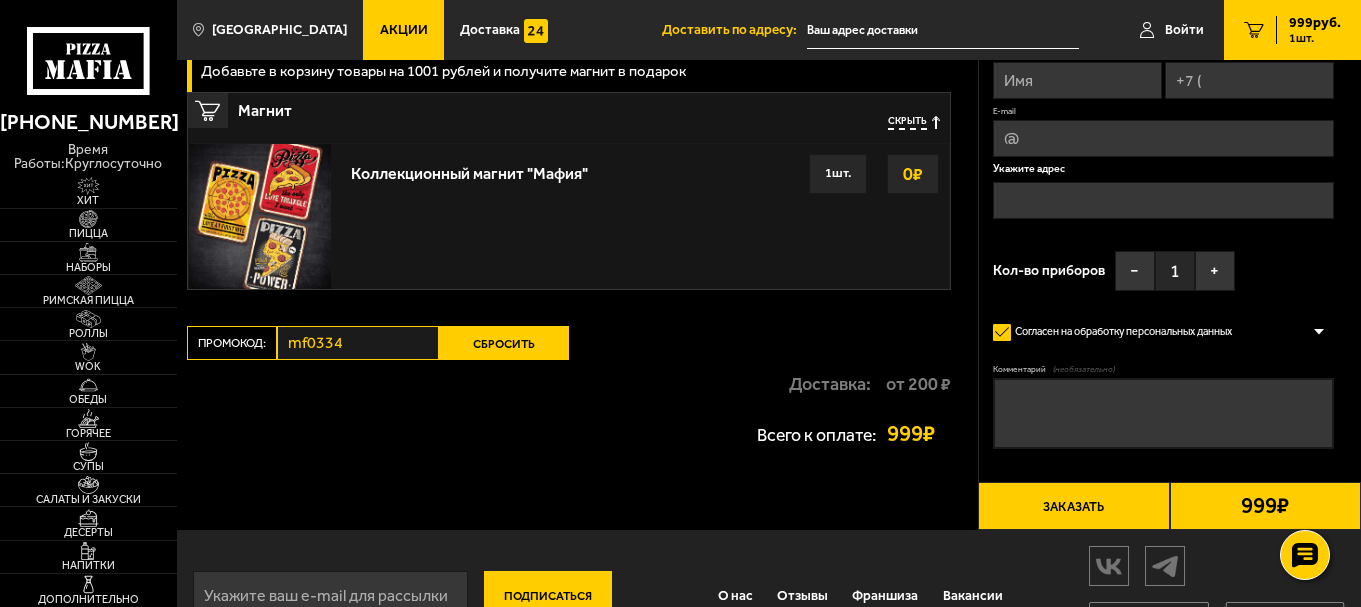 click on "Сбросить" at bounding box center [504, 343] 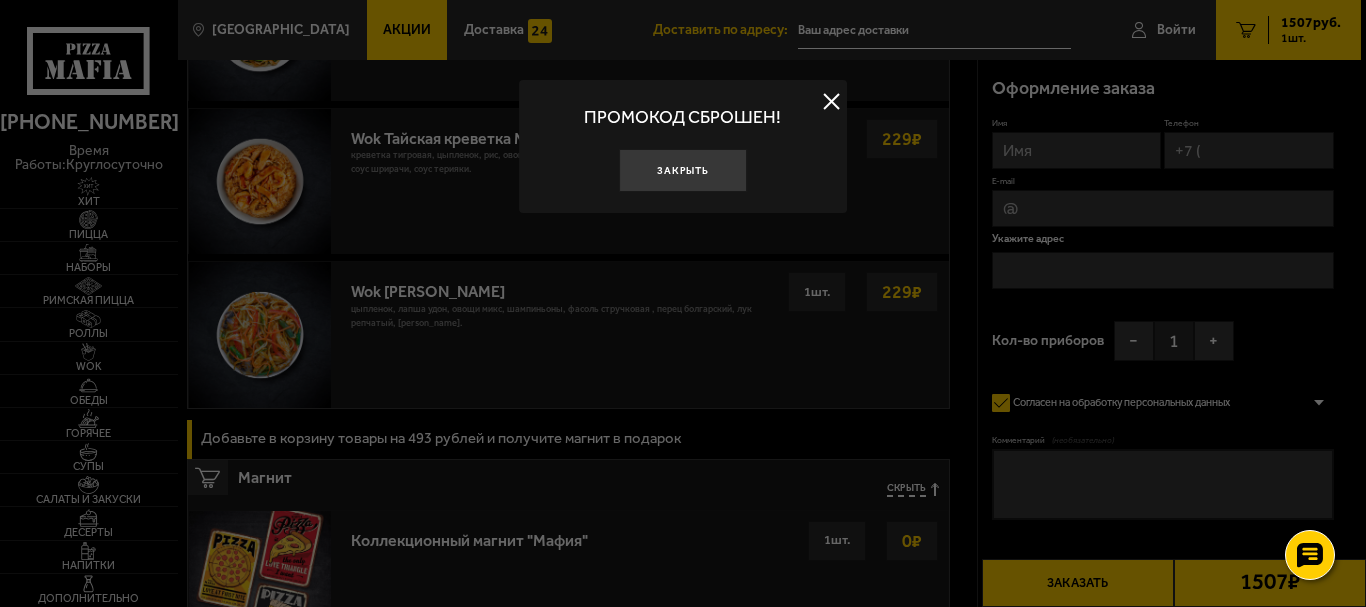 click at bounding box center (832, 102) 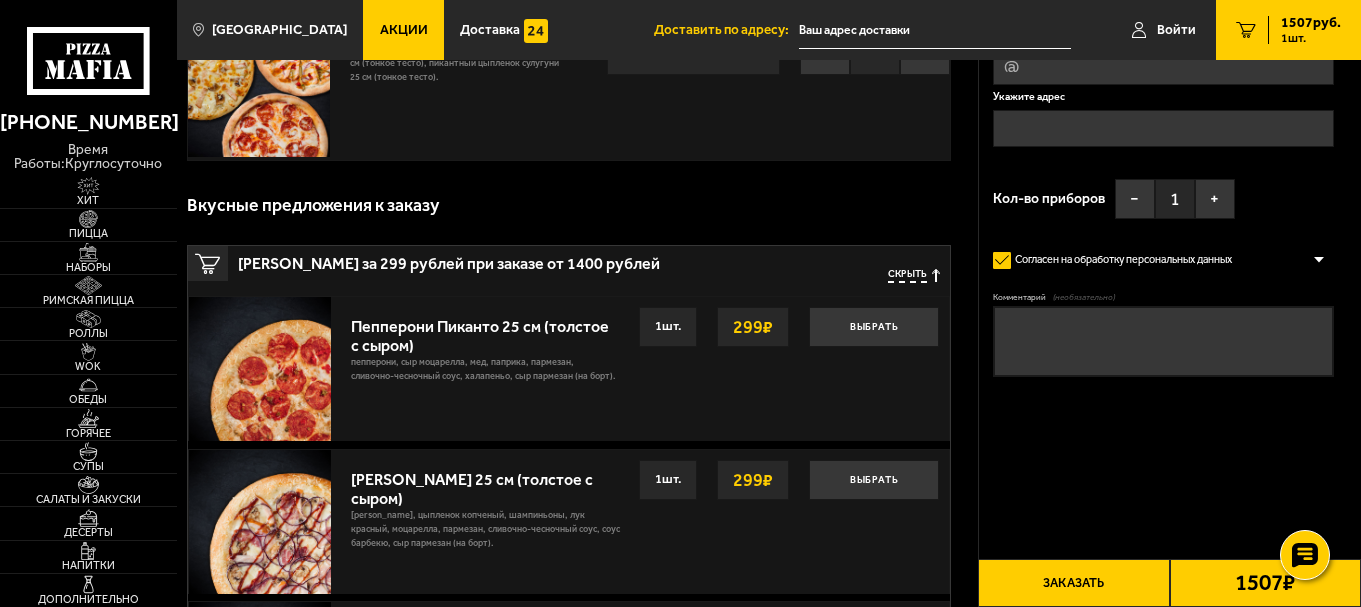 scroll, scrollTop: 0, scrollLeft: 0, axis: both 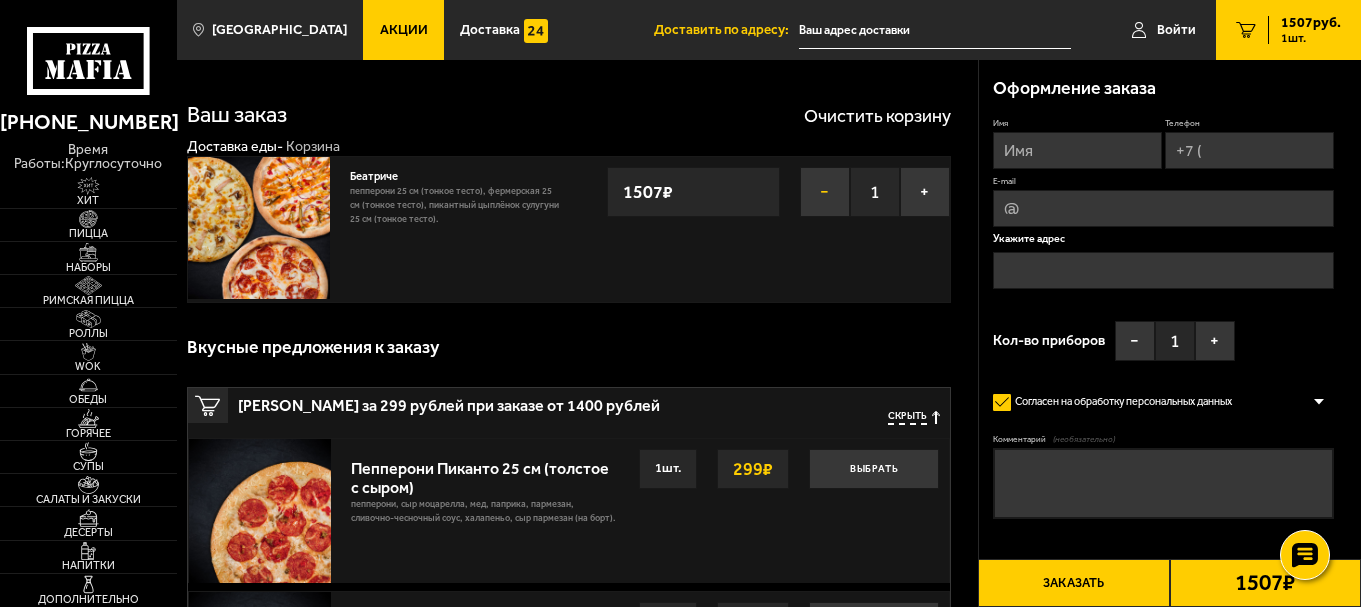 click on "−" at bounding box center [825, 192] 